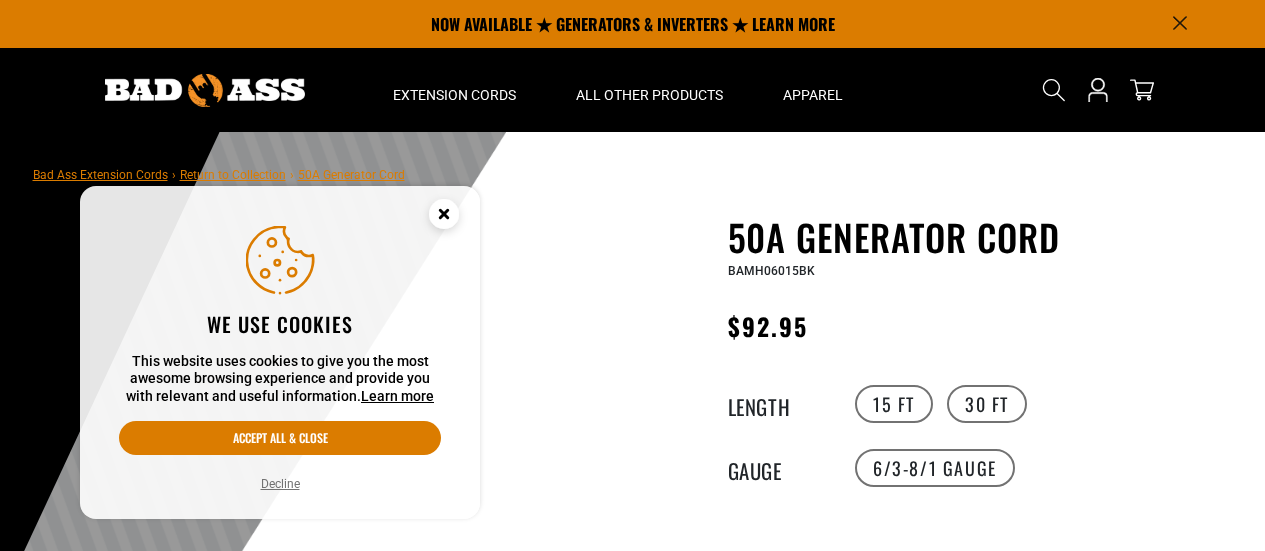 scroll, scrollTop: 0, scrollLeft: 0, axis: both 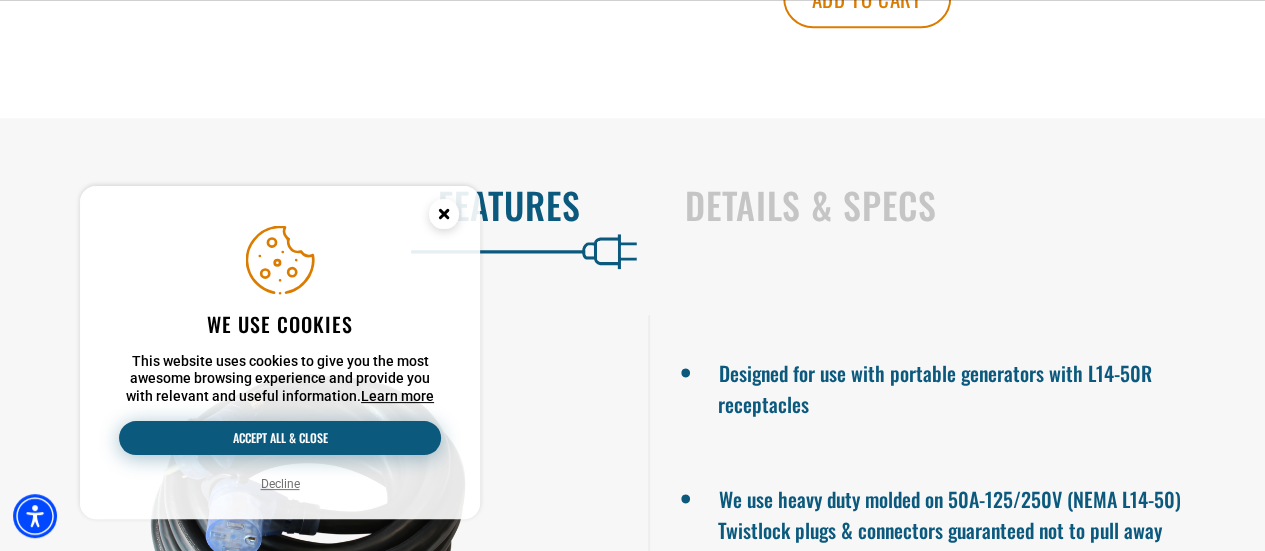 click on "Accept all & close" at bounding box center (280, 438) 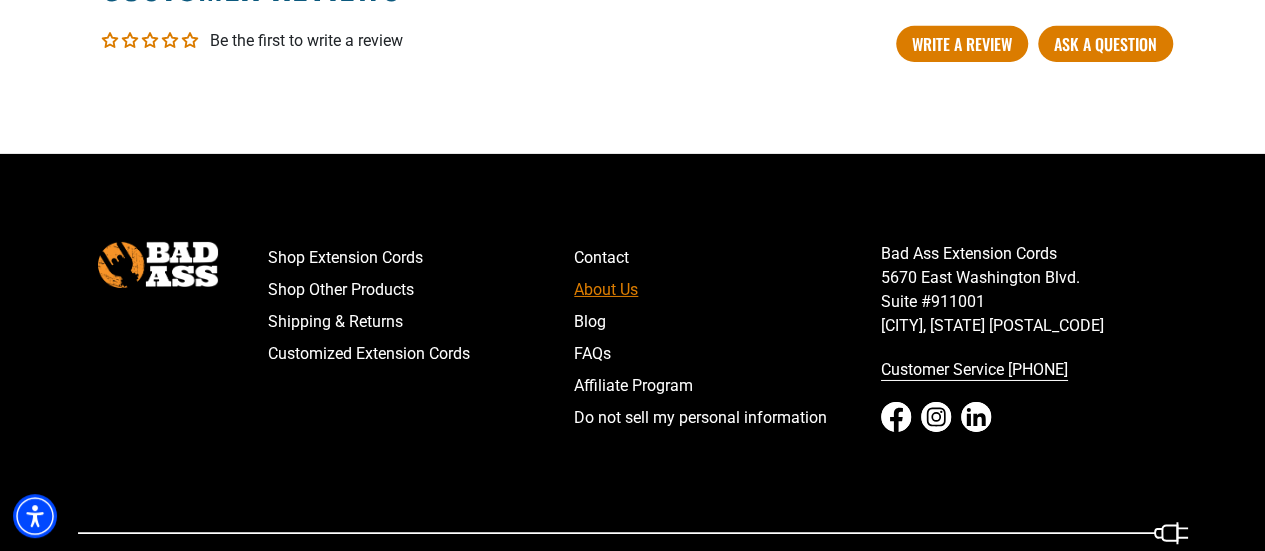 scroll, scrollTop: 3350, scrollLeft: 0, axis: vertical 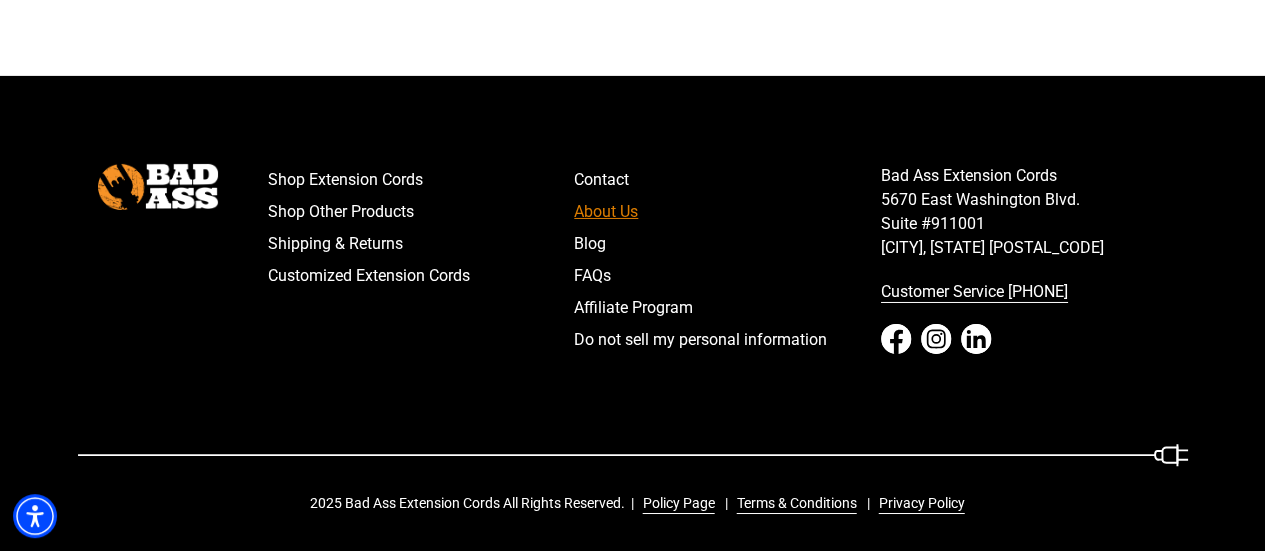 click on "About Us" at bounding box center [727, 212] 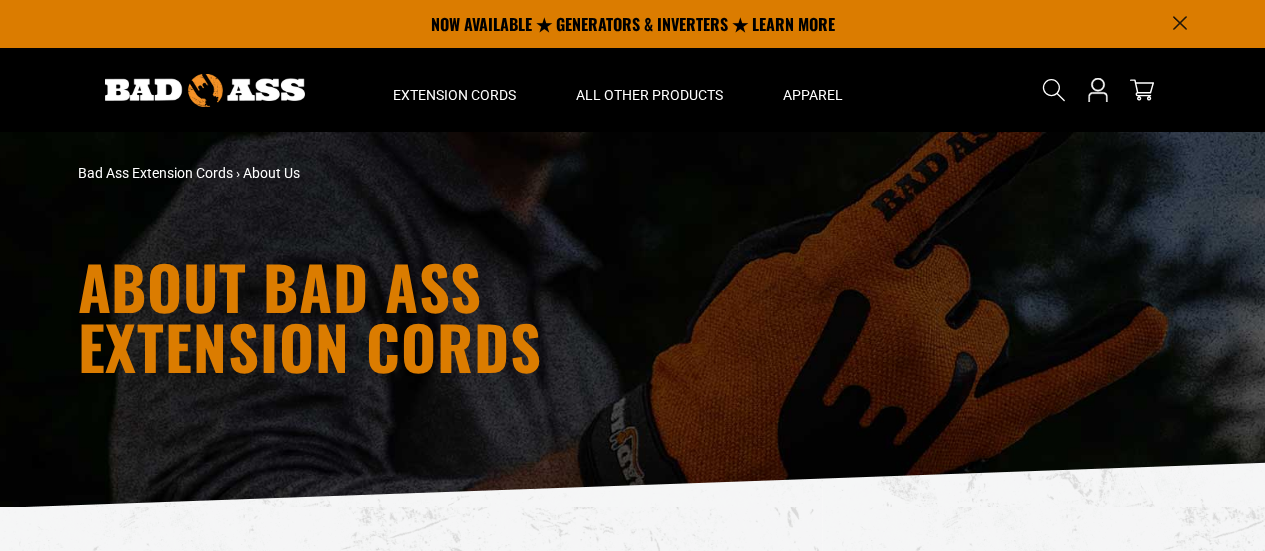 scroll, scrollTop: 0, scrollLeft: 0, axis: both 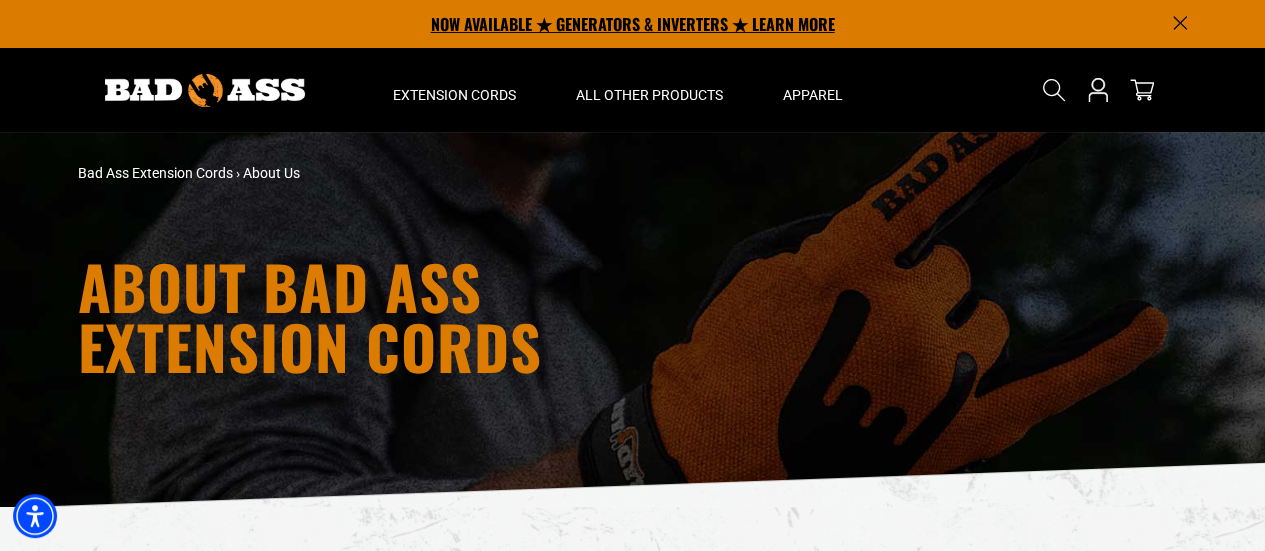 click on "NOW AVAILABLE ★ GENERATORS & INVERTERS ★ LEARN MORE" at bounding box center (633, 24) 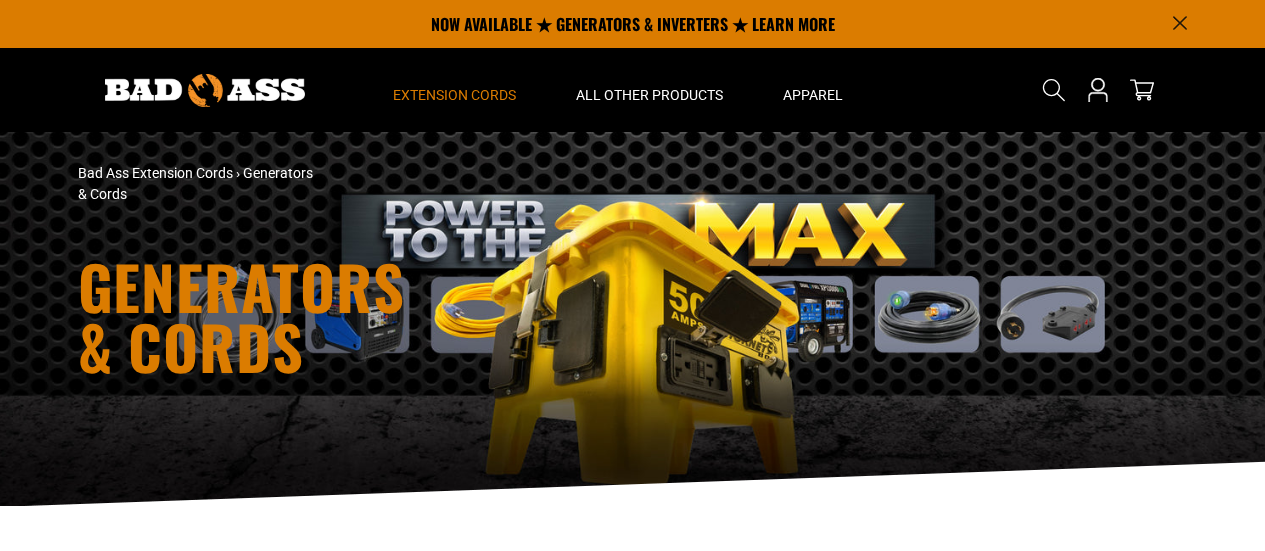 scroll, scrollTop: 0, scrollLeft: 0, axis: both 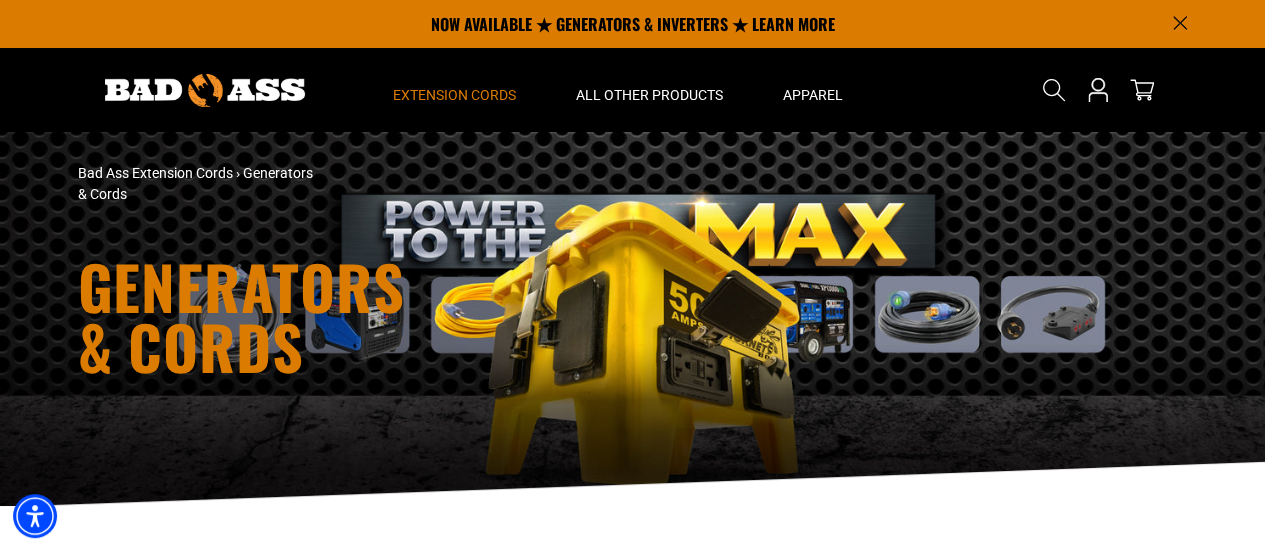 drag, startPoint x: 426, startPoint y: 210, endPoint x: 1175, endPoint y: 198, distance: 749.0961 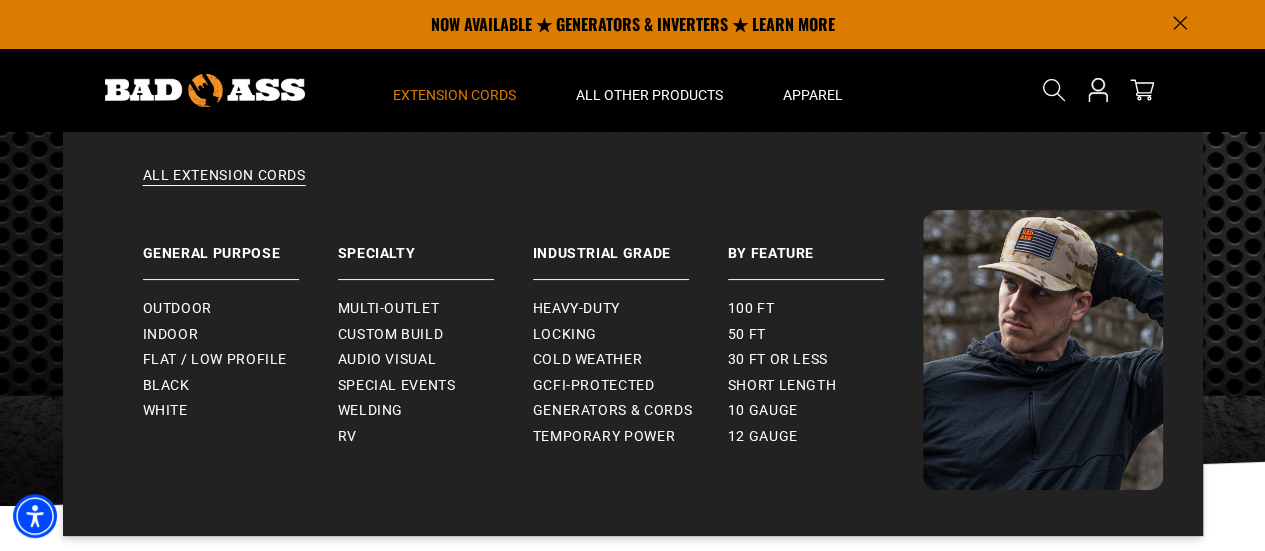 click on "Extension Cords" at bounding box center (454, 95) 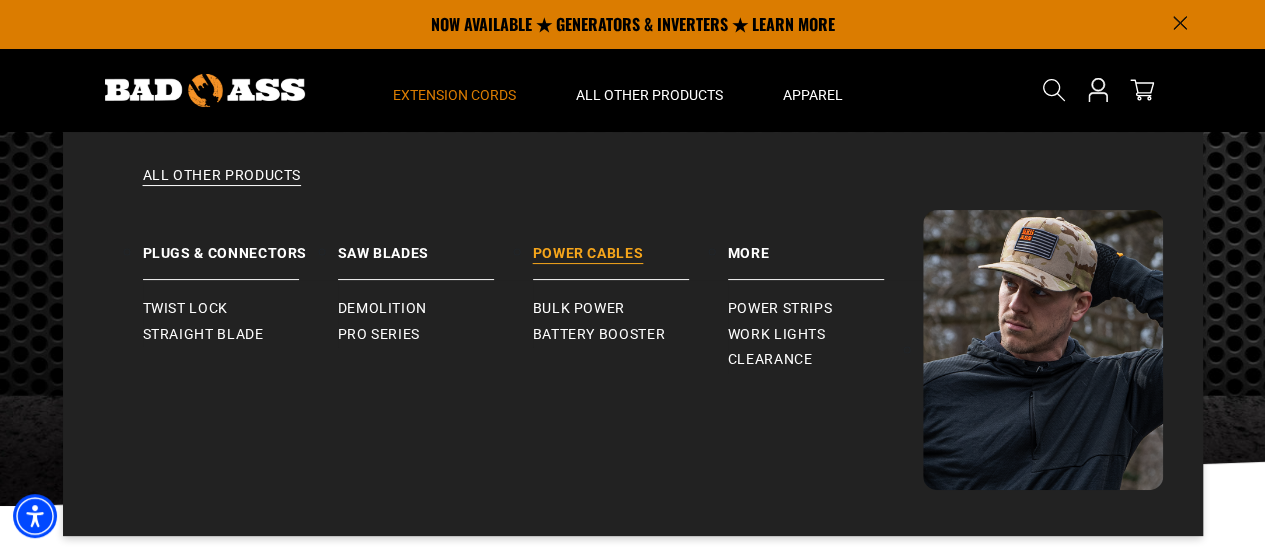 click on "Power Cables" at bounding box center (630, 245) 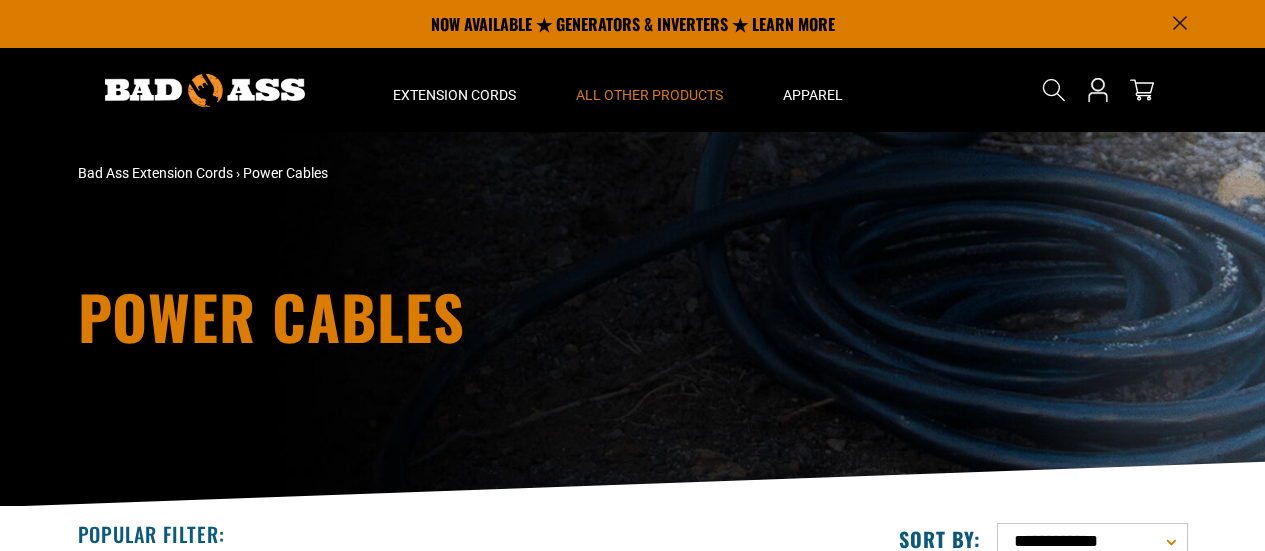 scroll, scrollTop: 0, scrollLeft: 0, axis: both 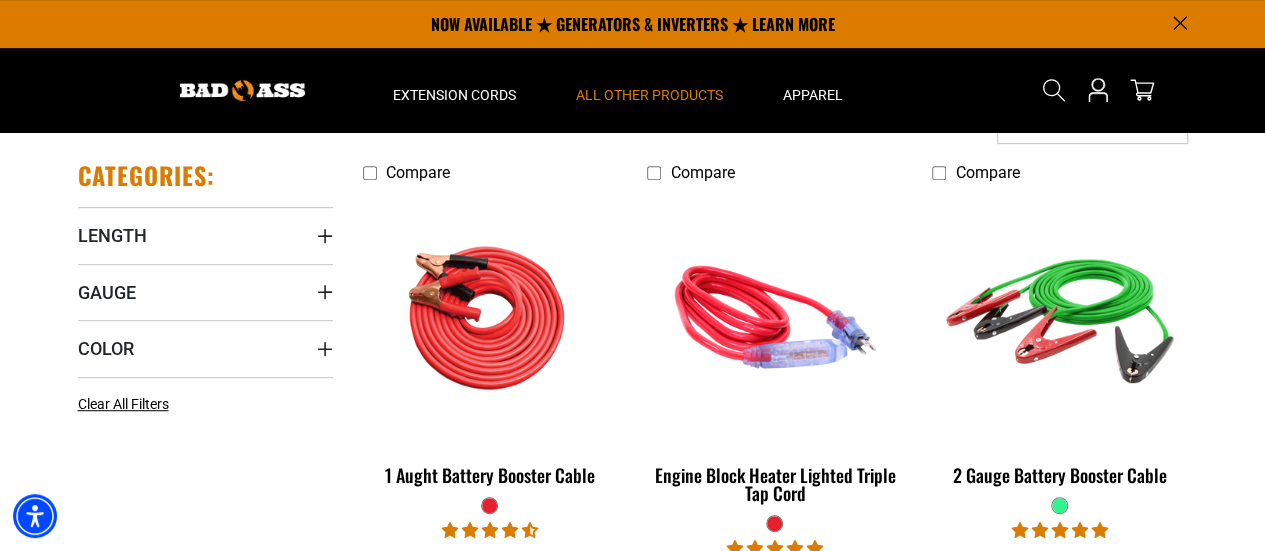 drag, startPoint x: 637, startPoint y: 309, endPoint x: 1214, endPoint y: 235, distance: 581.7259 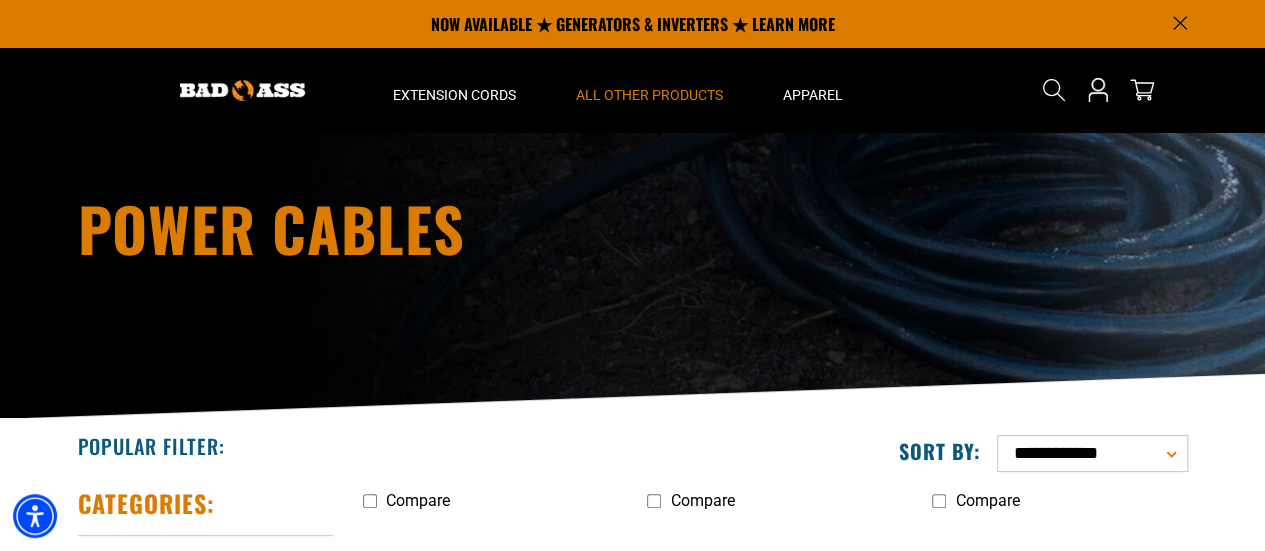 scroll, scrollTop: 0, scrollLeft: 0, axis: both 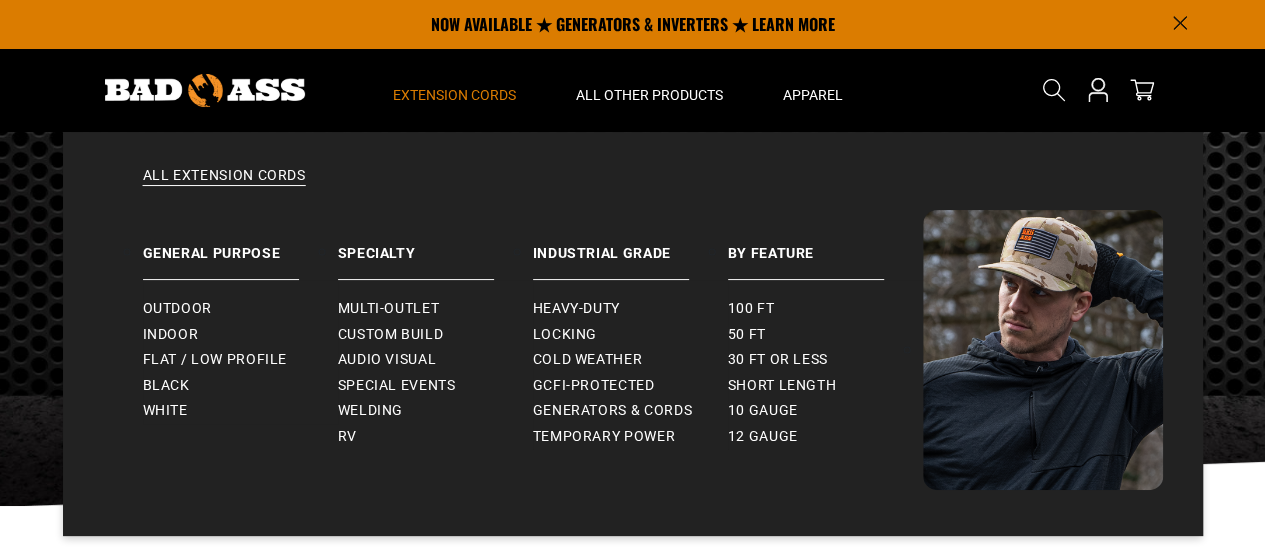 click on "Extension Cords" at bounding box center [454, 95] 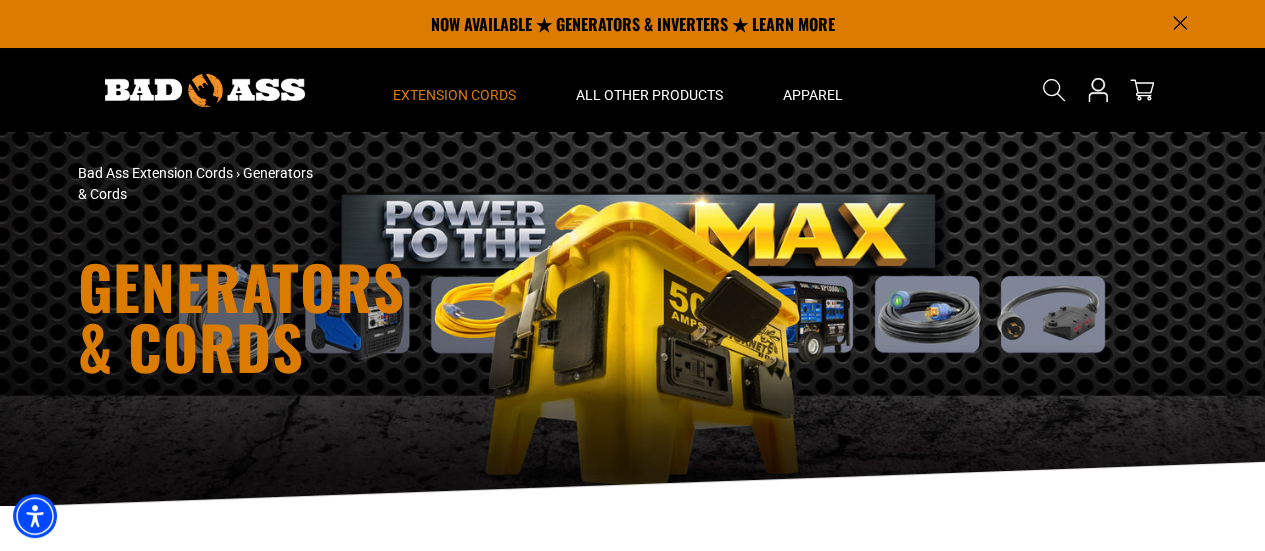 click on "Extension Cords" at bounding box center [454, 95] 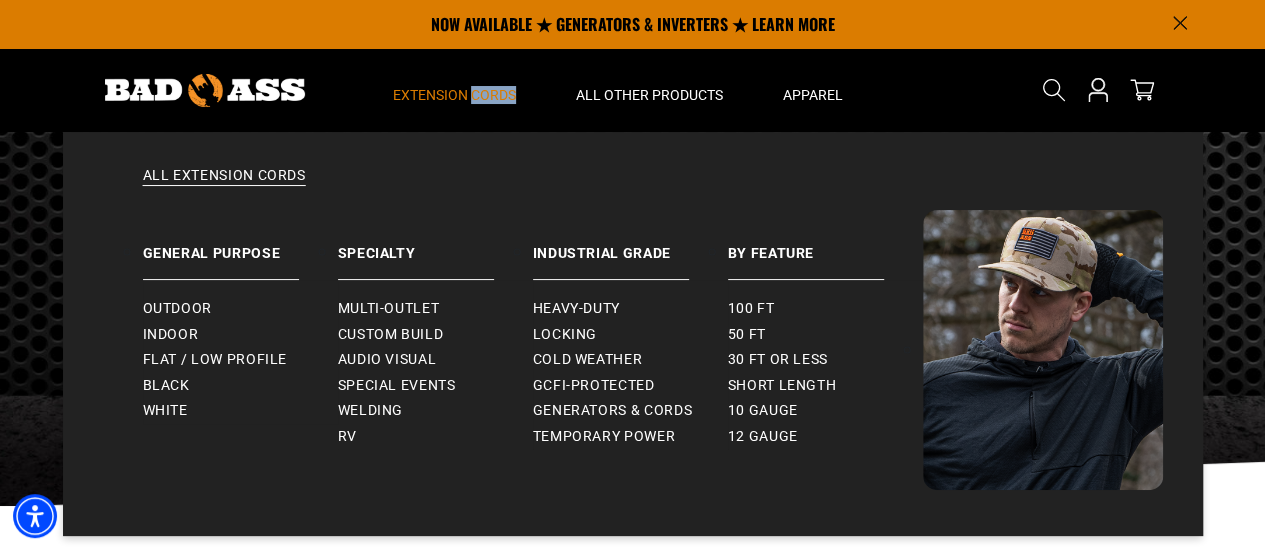 click on "Extension Cords" at bounding box center (454, 95) 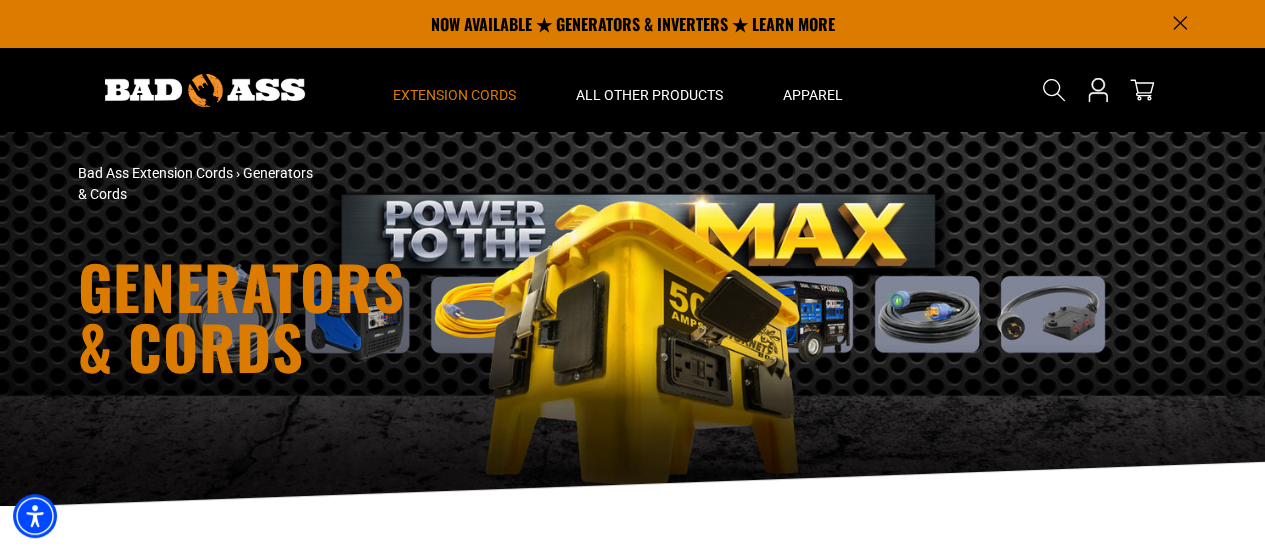 drag, startPoint x: 94, startPoint y: -41, endPoint x: 1054, endPoint y: 177, distance: 984.441 